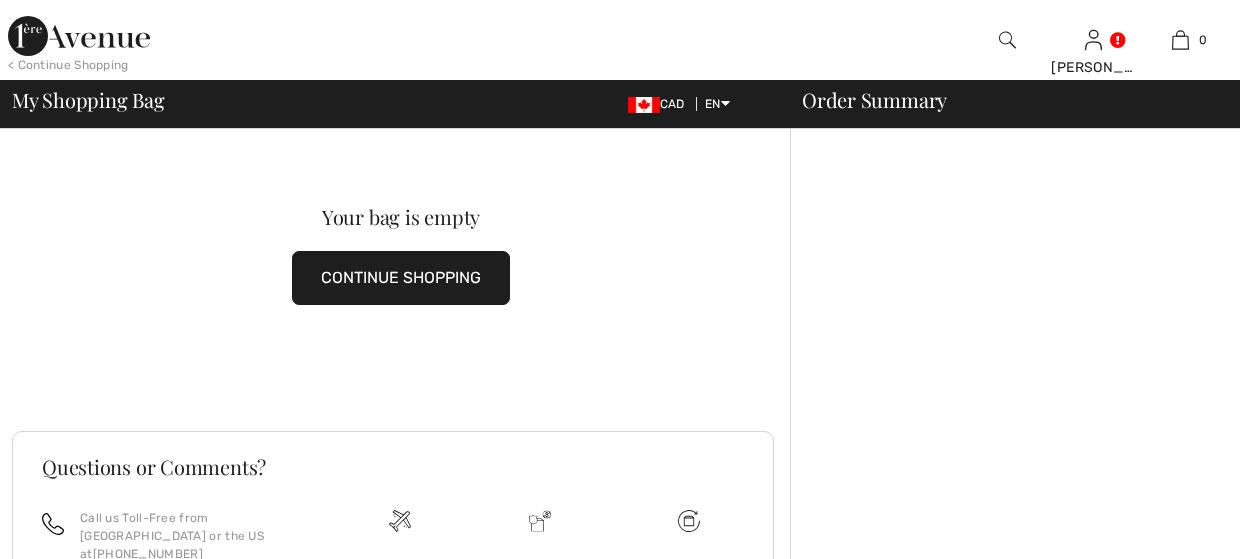 scroll, scrollTop: 0, scrollLeft: 0, axis: both 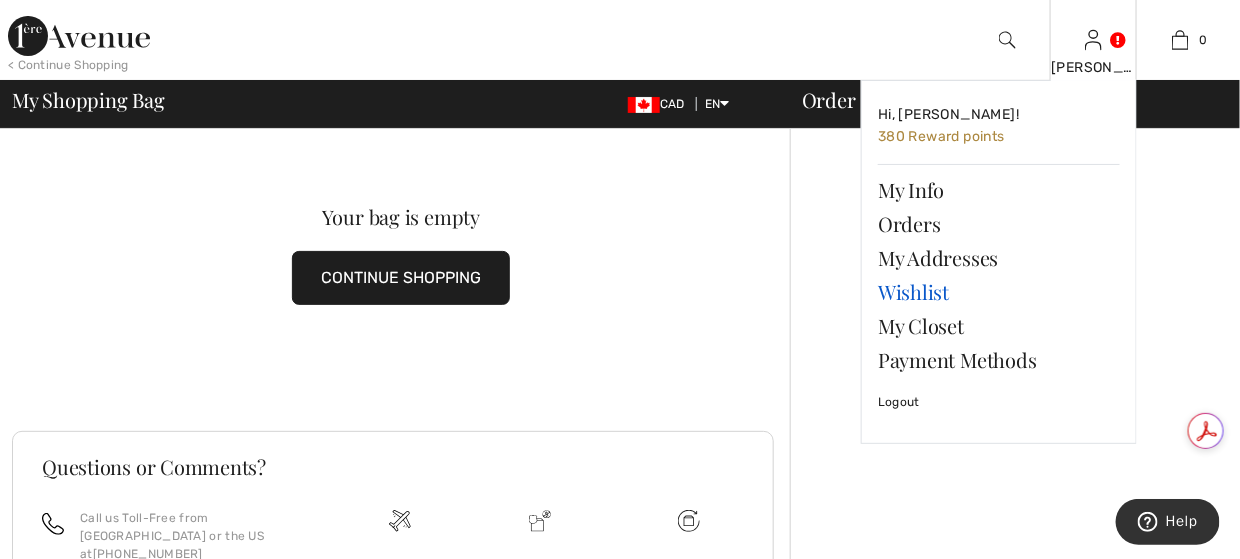 click on "Wishlist" at bounding box center (999, 292) 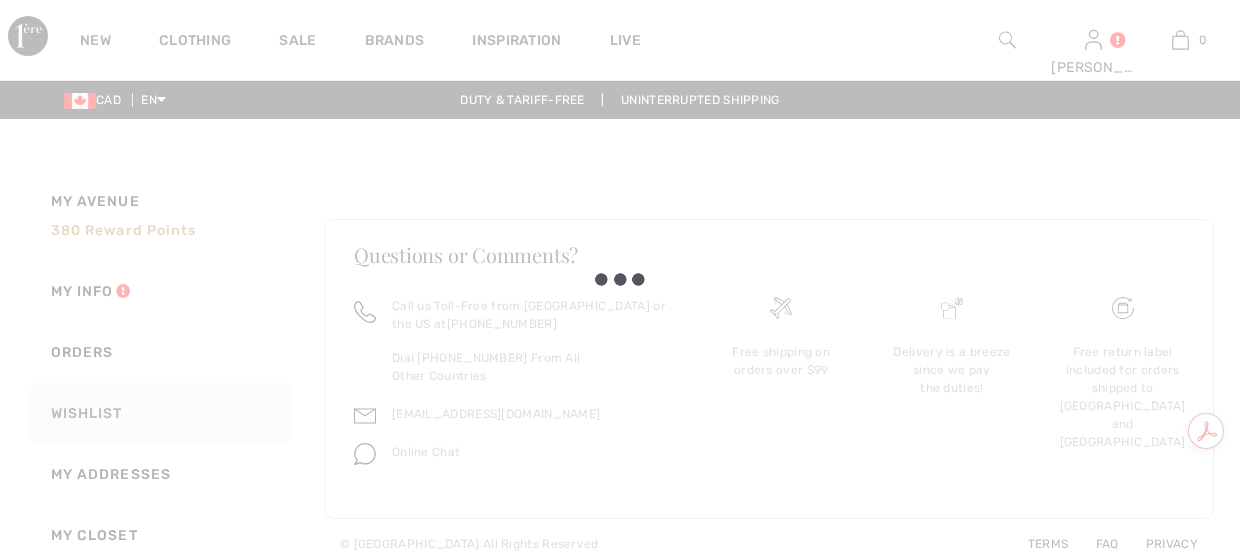 scroll, scrollTop: 0, scrollLeft: 0, axis: both 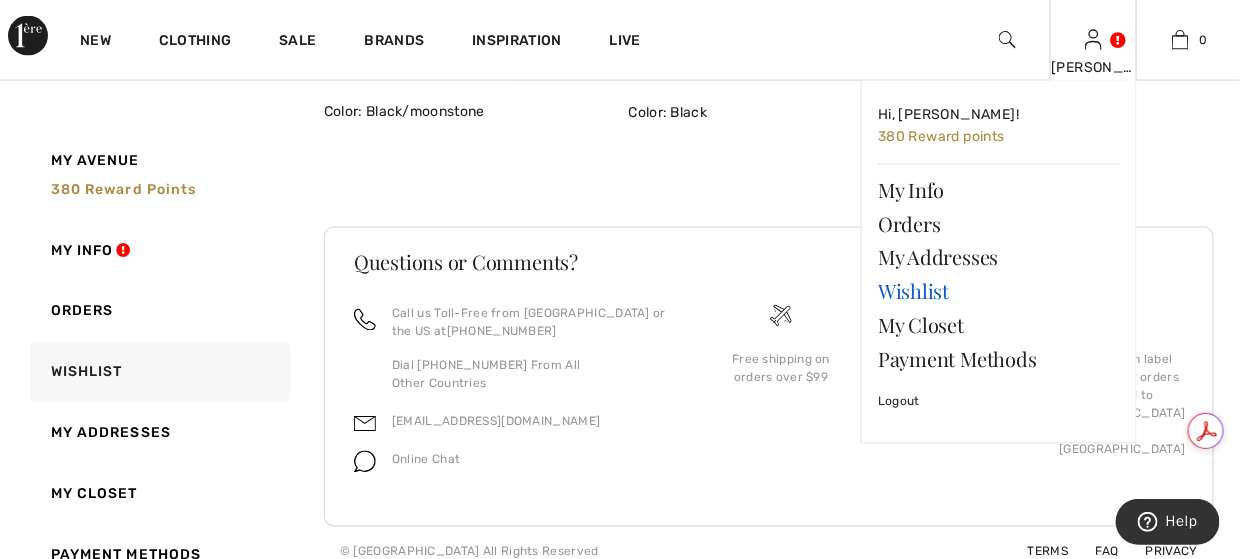 click on "Wishlist" at bounding box center [999, 292] 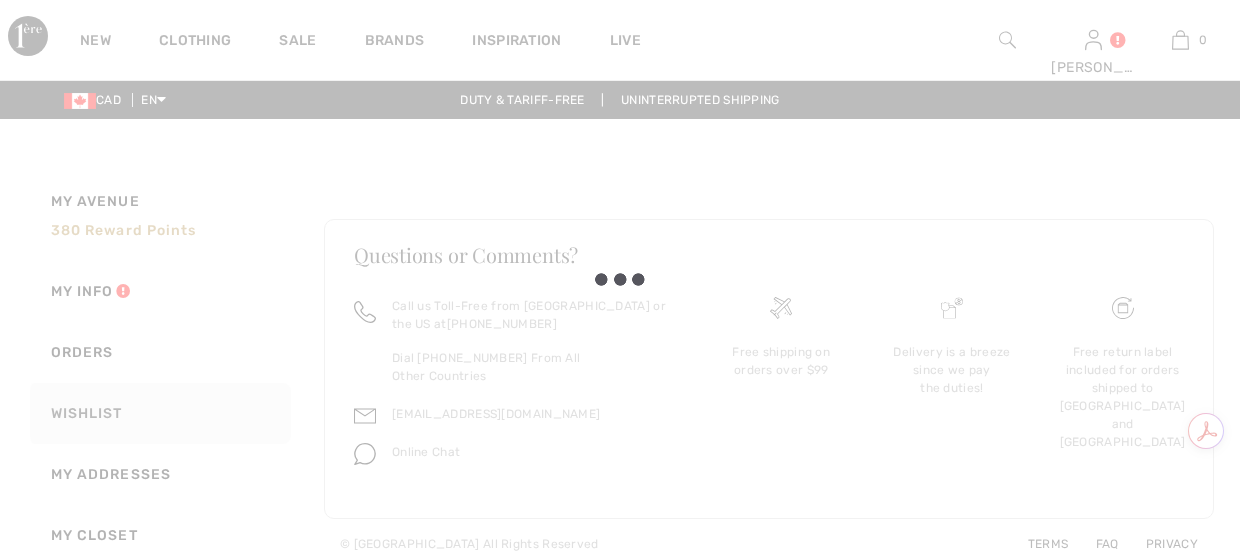 scroll, scrollTop: 0, scrollLeft: 0, axis: both 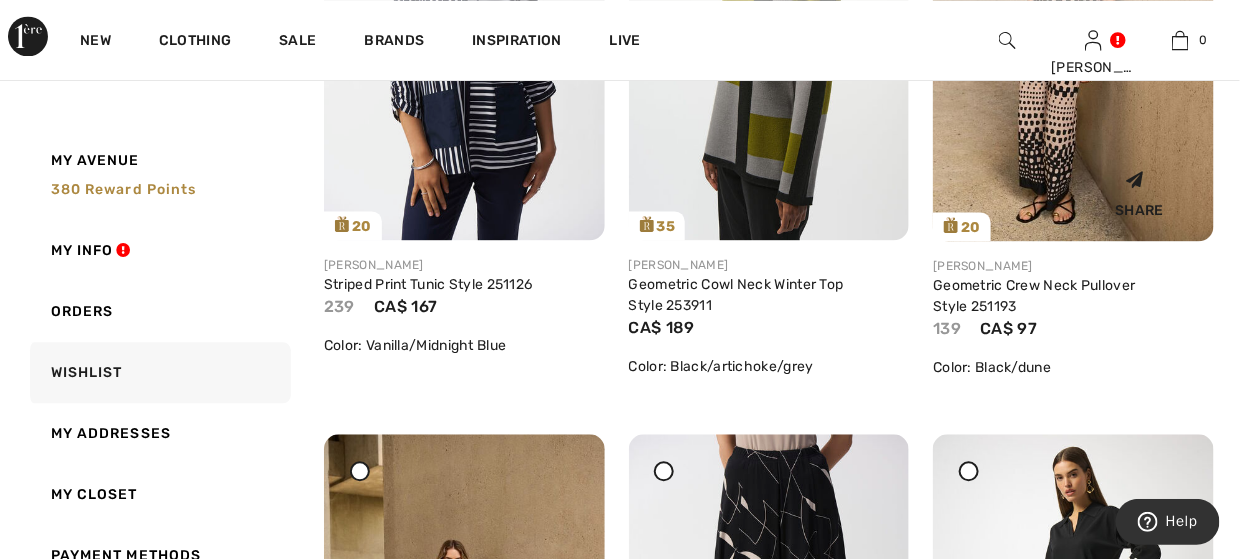click on "Share" at bounding box center [1139, 190] 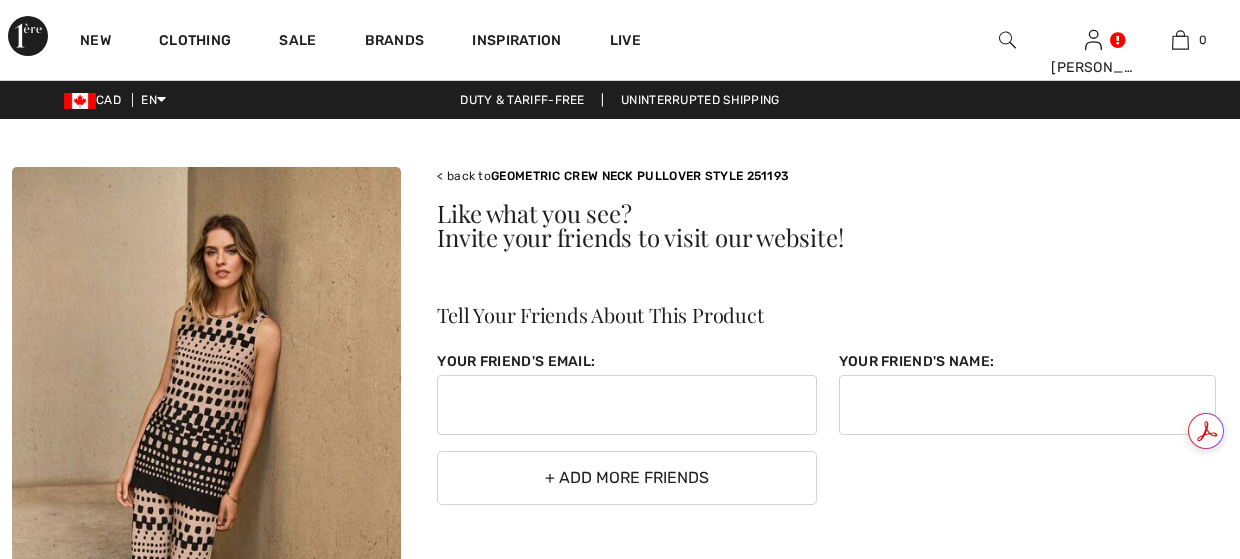 scroll, scrollTop: 0, scrollLeft: 0, axis: both 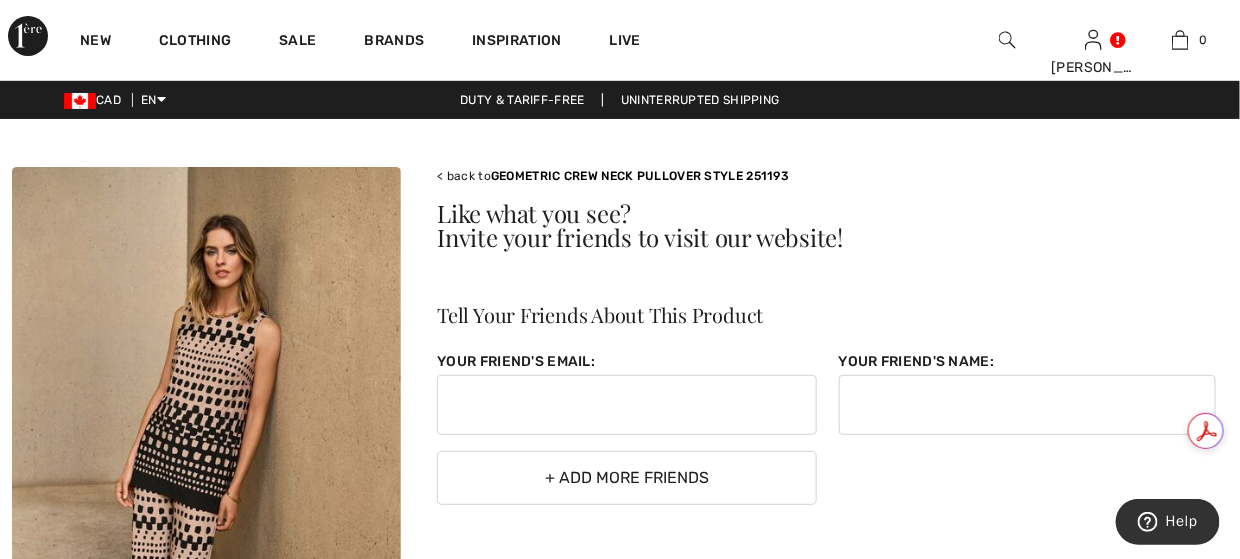 click at bounding box center [206, 459] 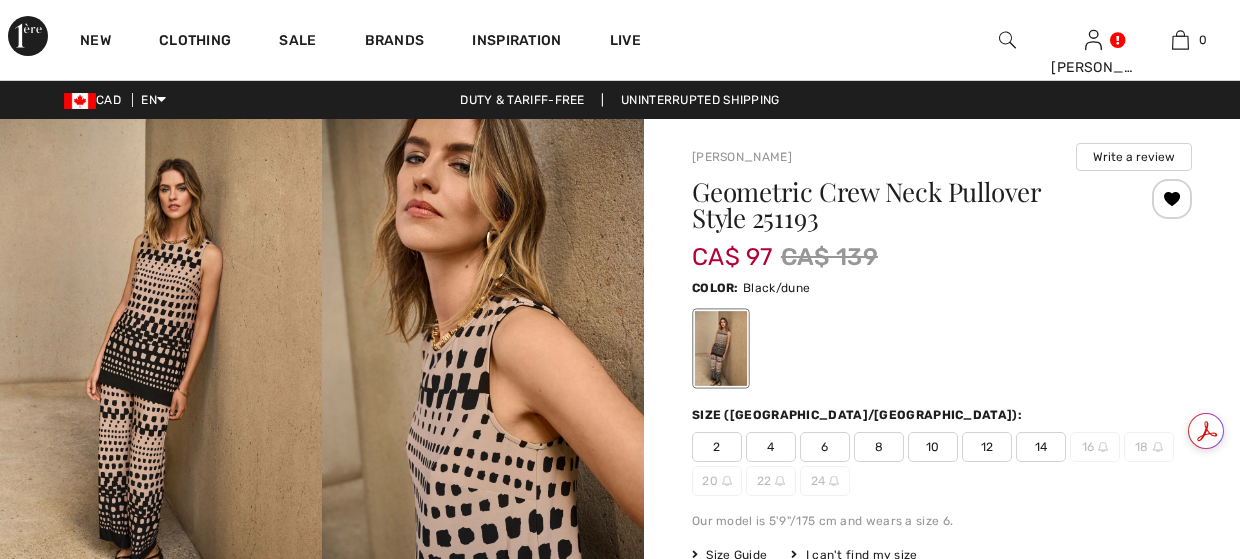 scroll, scrollTop: 0, scrollLeft: 0, axis: both 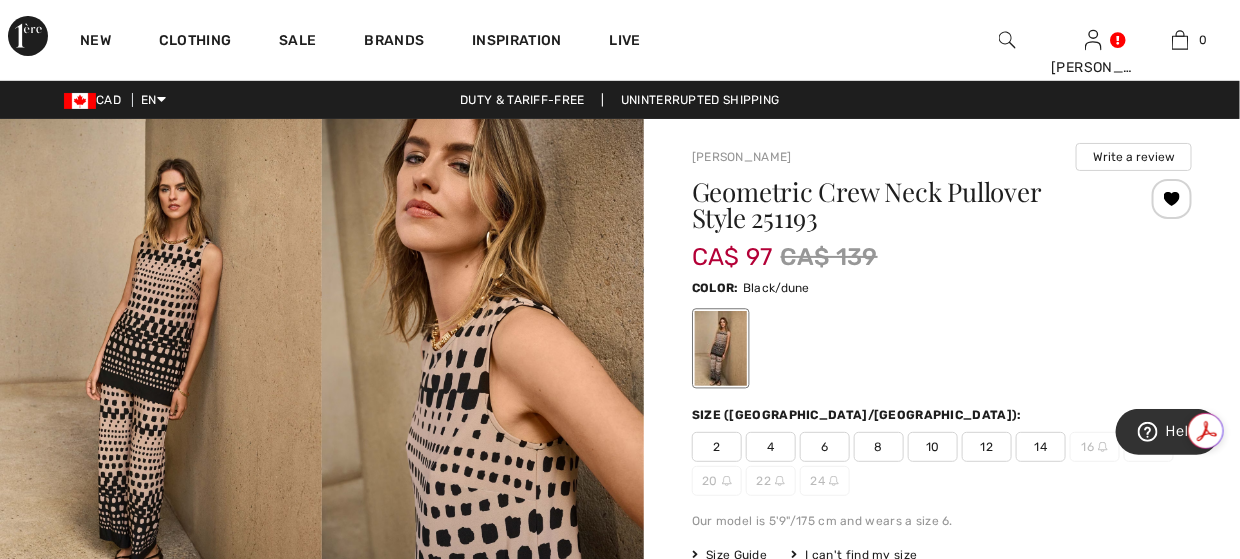 click on "8" at bounding box center [879, 447] 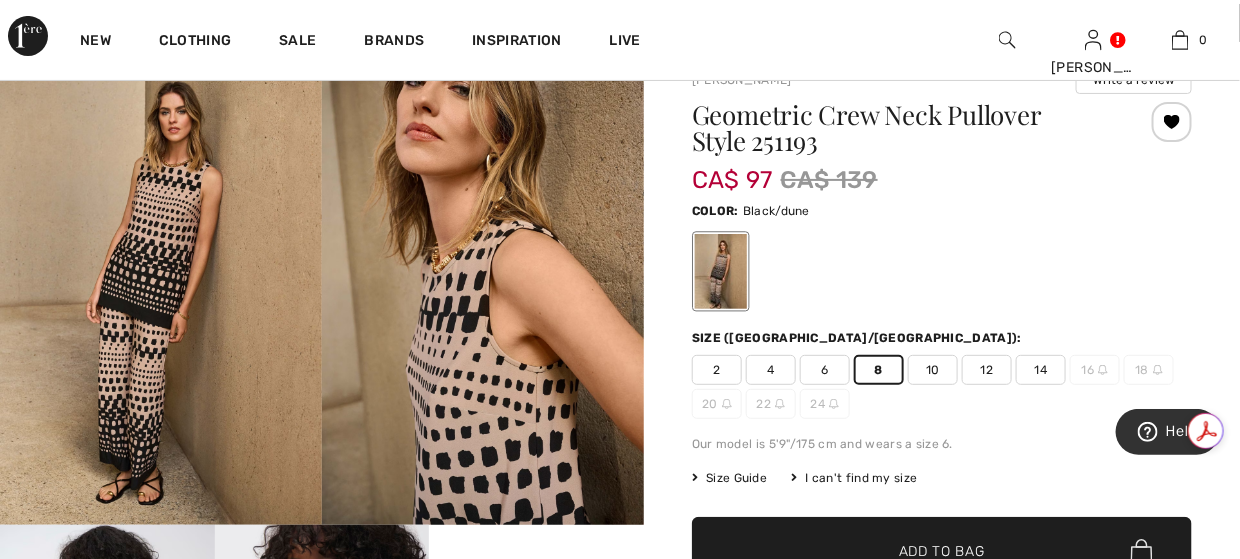 scroll, scrollTop: 300, scrollLeft: 0, axis: vertical 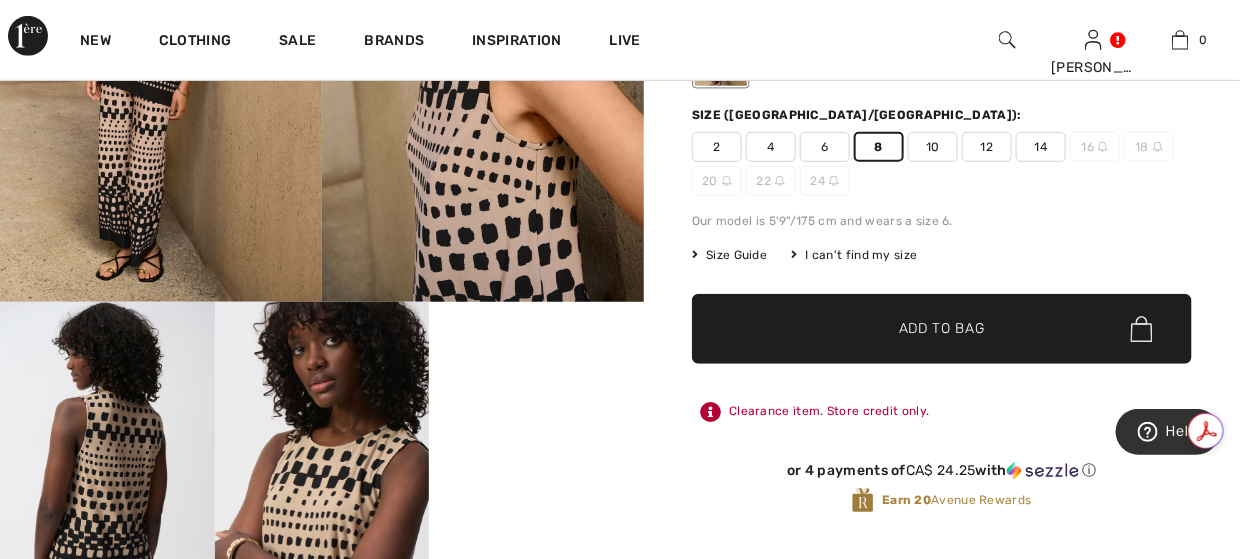 click on "✔ Added to Bag
Add to Bag" at bounding box center [942, 329] 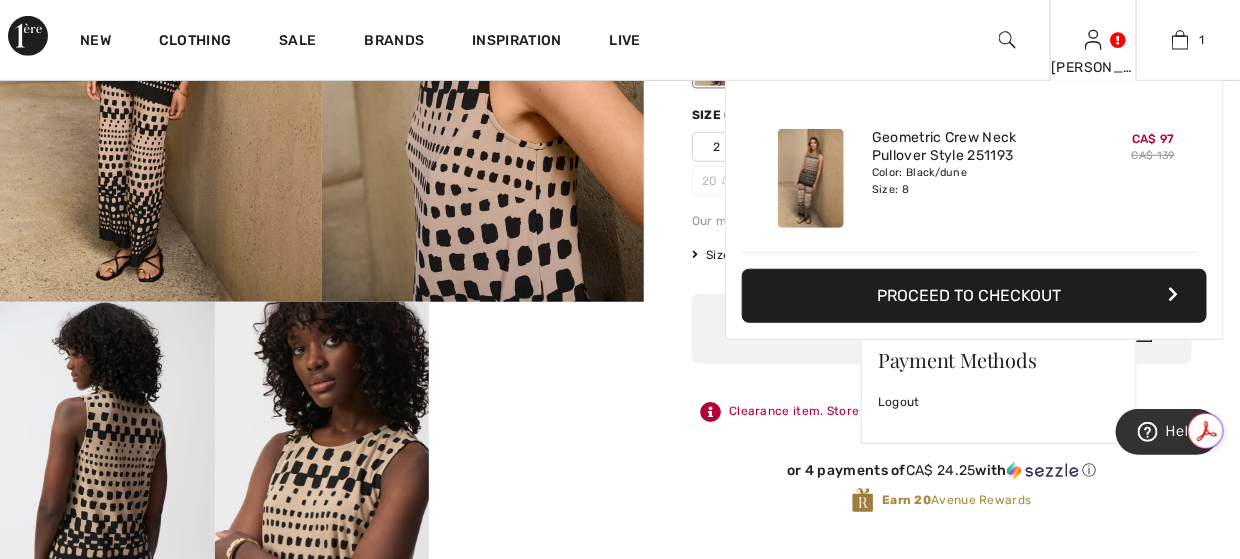 scroll, scrollTop: 0, scrollLeft: 0, axis: both 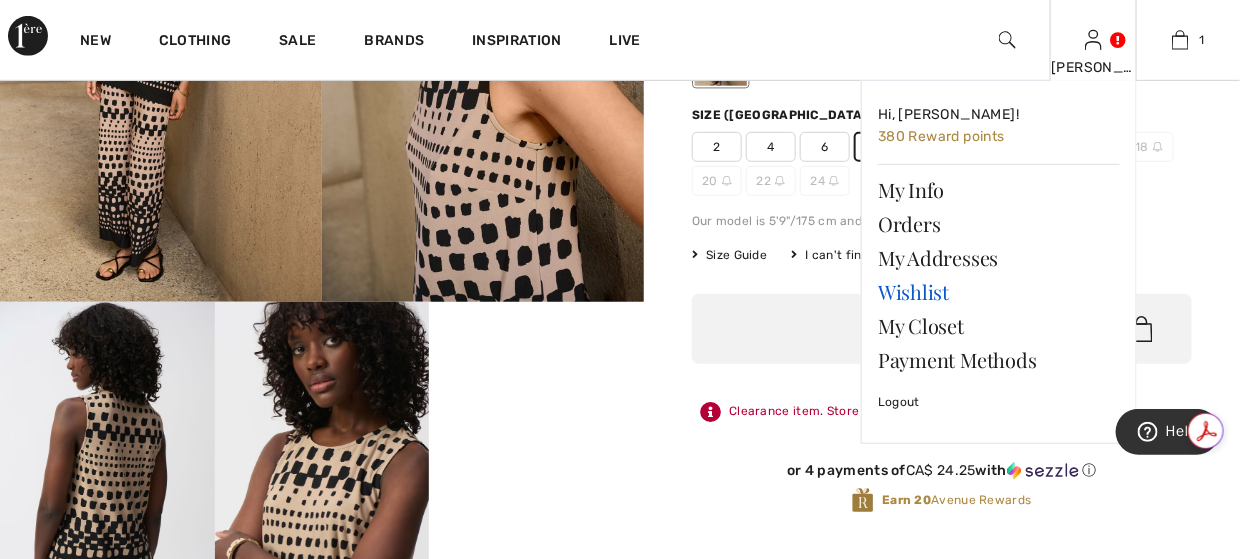 click on "Wishlist" at bounding box center [999, 292] 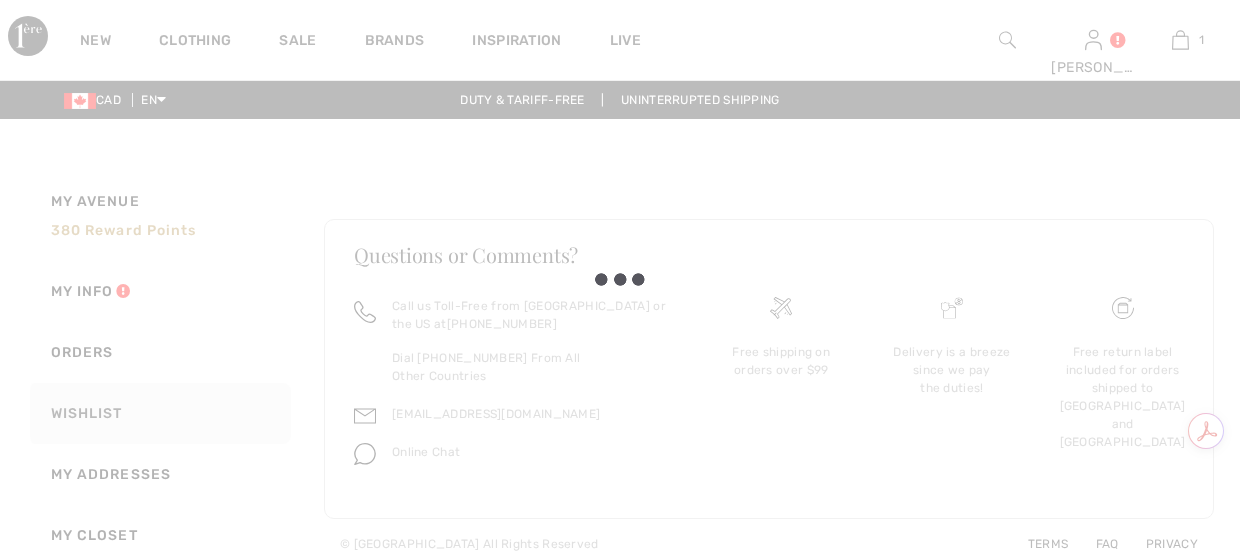 scroll, scrollTop: 0, scrollLeft: 0, axis: both 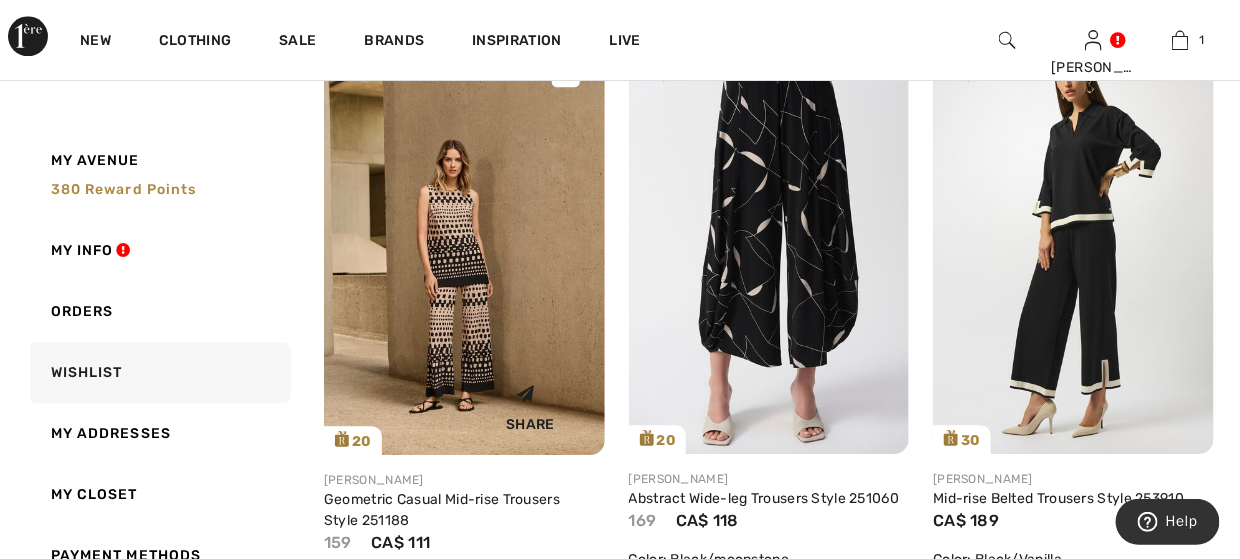click at bounding box center (464, 244) 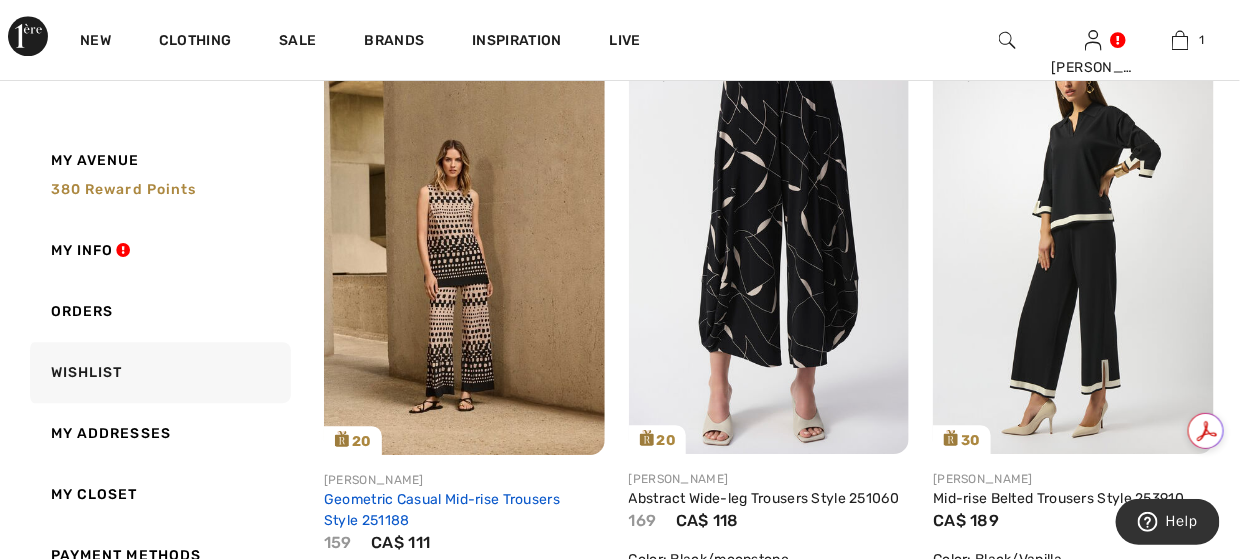 click on "Geometric Casual Mid-rise Trousers Style 251188" at bounding box center [442, 510] 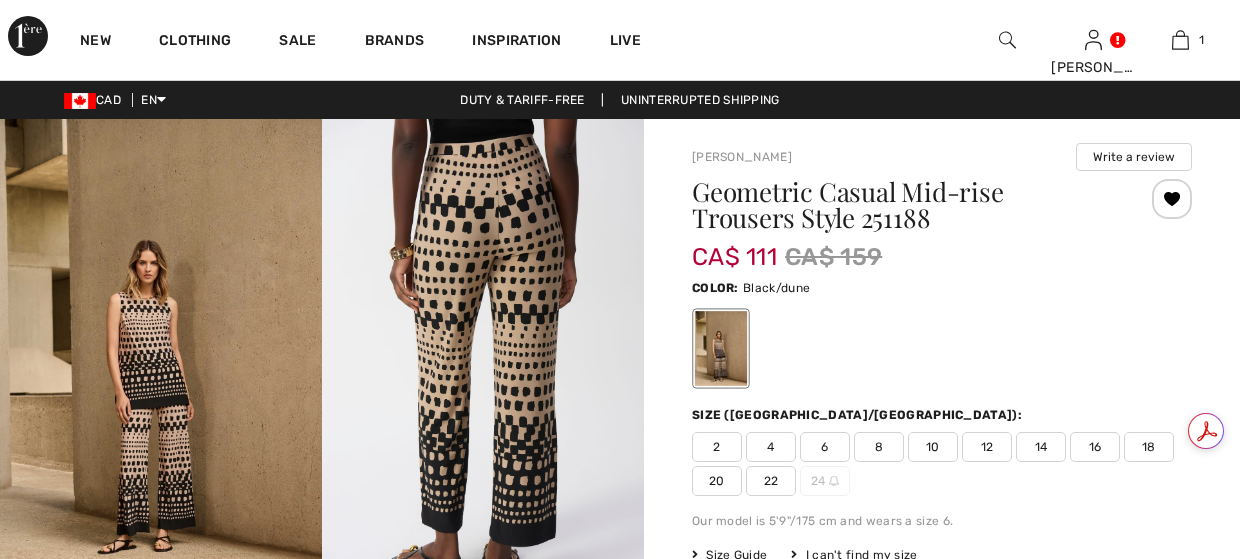 scroll, scrollTop: 0, scrollLeft: 0, axis: both 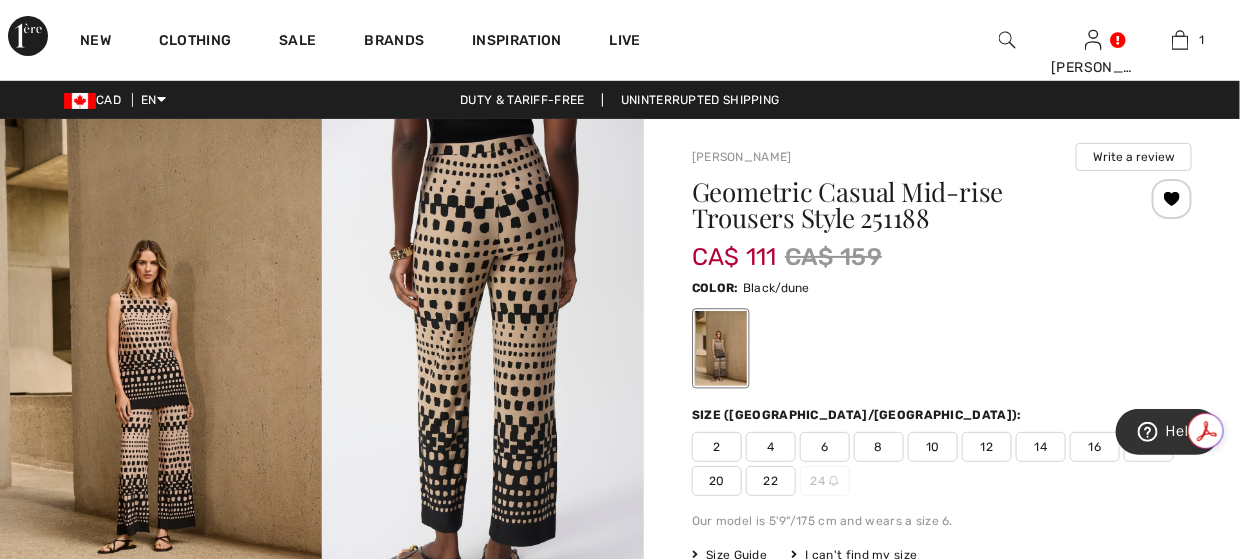 click on "8" at bounding box center (879, 447) 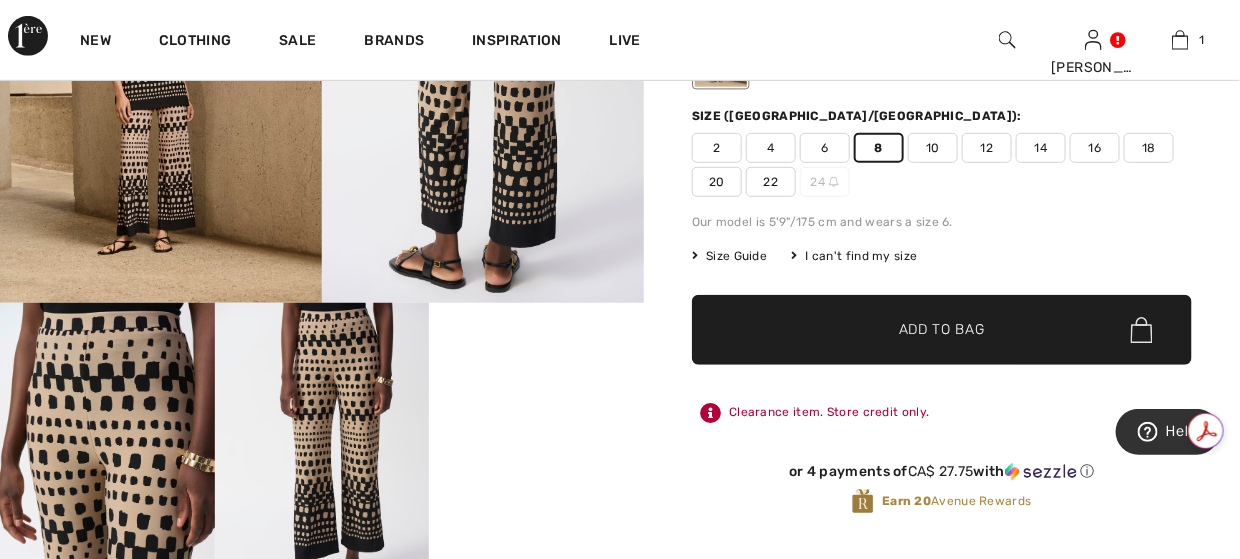 scroll, scrollTop: 300, scrollLeft: 0, axis: vertical 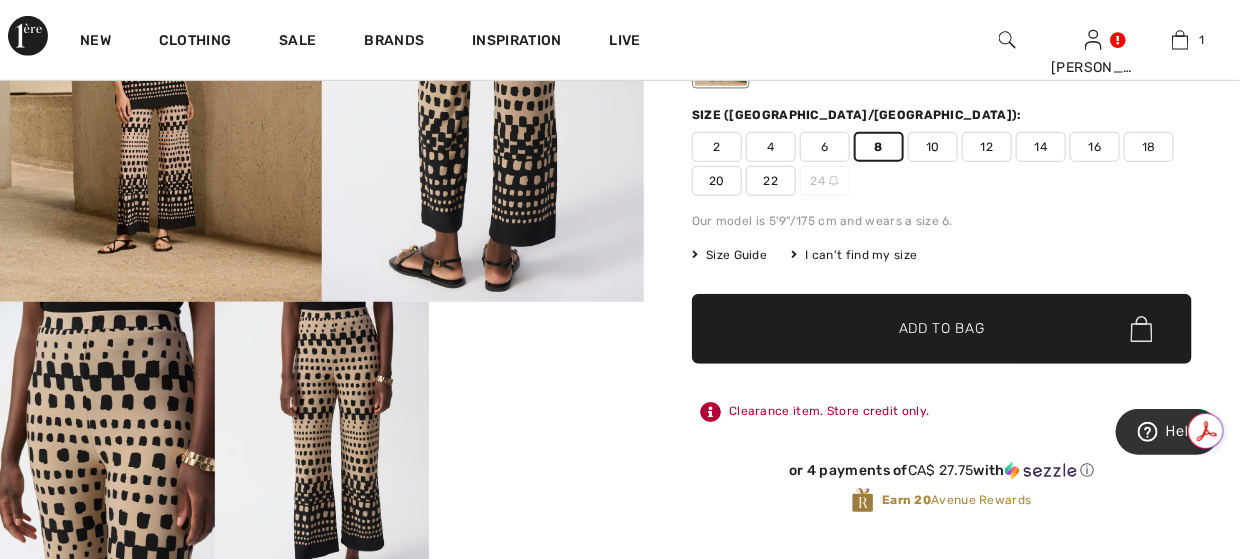 click on "✔ Added to Bag
Add to Bag" at bounding box center (942, 329) 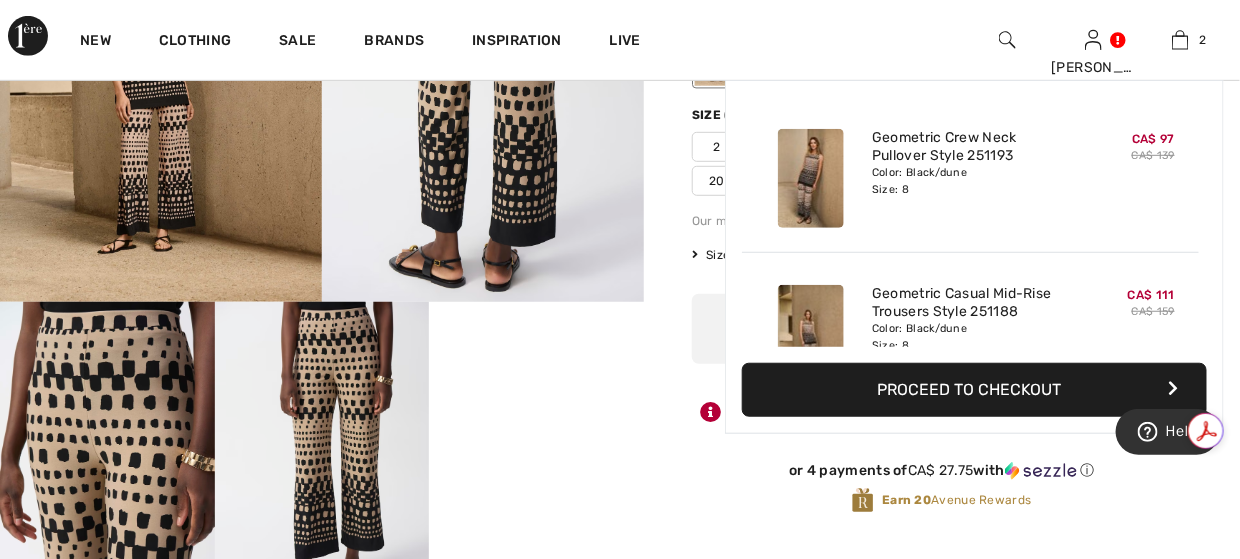 scroll, scrollTop: 60, scrollLeft: 0, axis: vertical 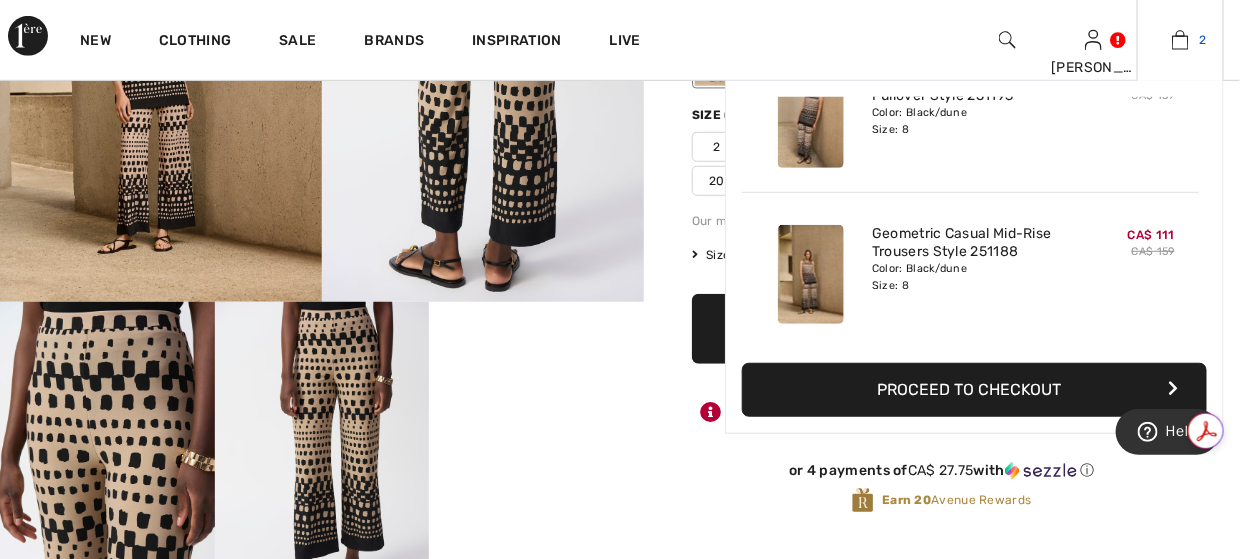 click at bounding box center [1180, 40] 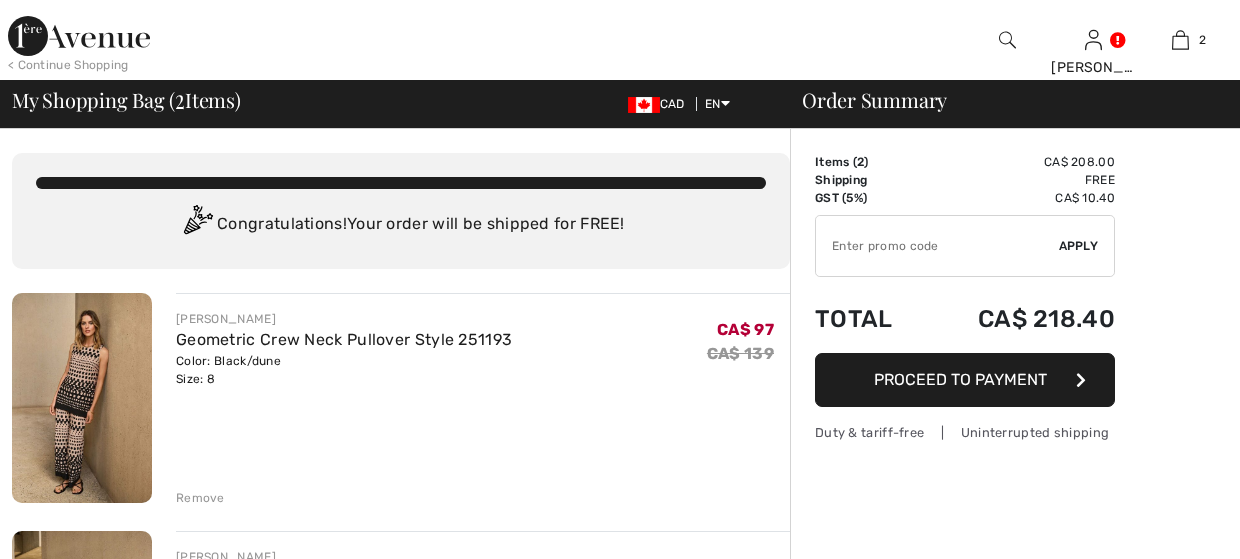 scroll, scrollTop: 0, scrollLeft: 0, axis: both 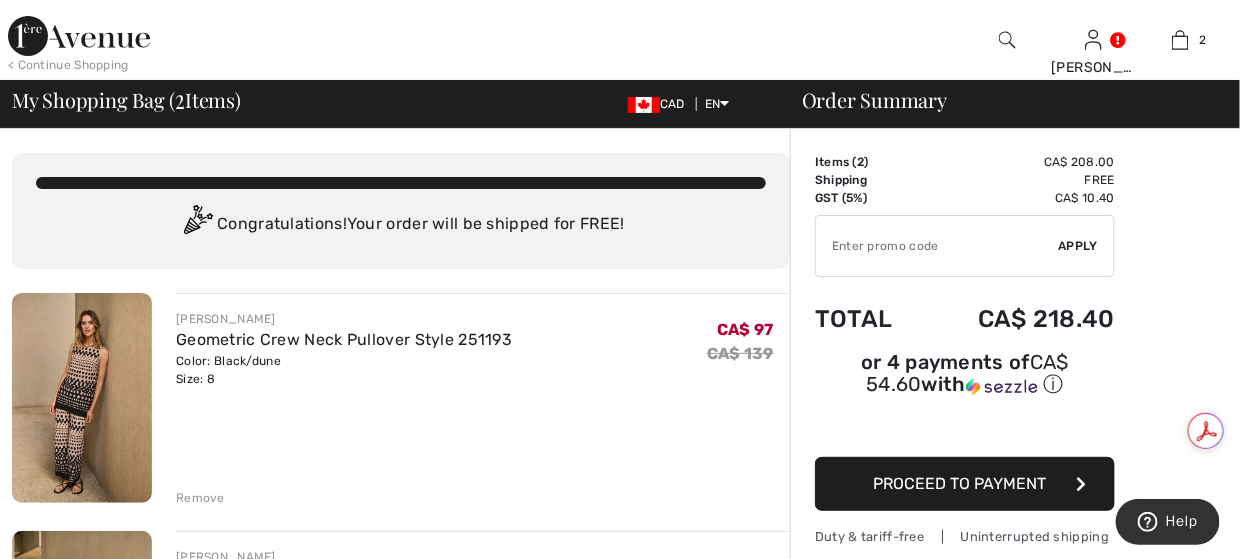 click at bounding box center [937, 246] 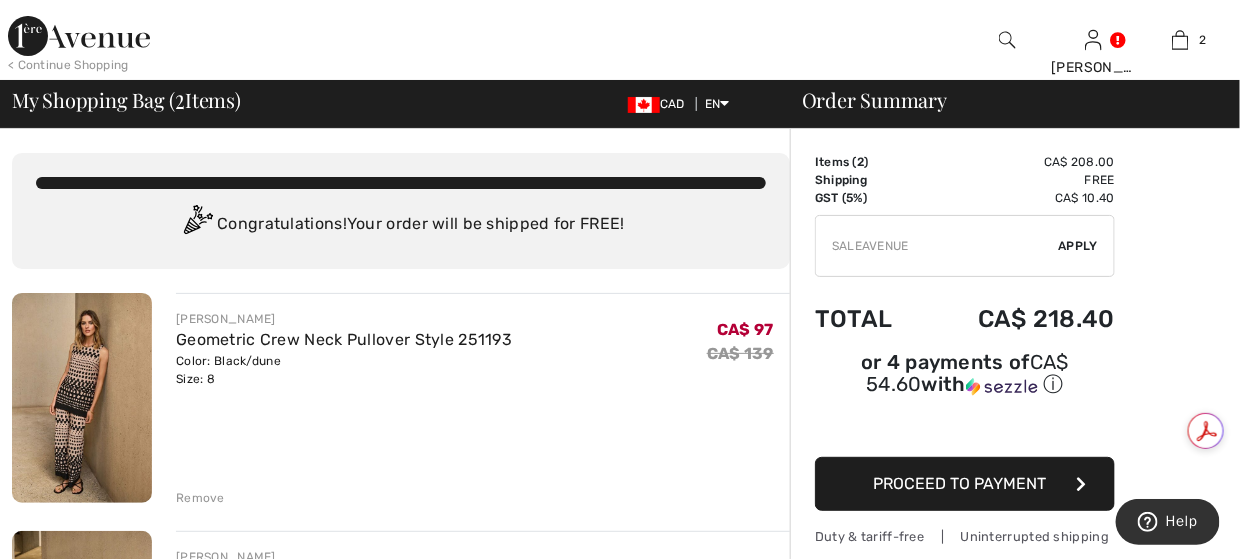 type on "SALEAVENUE" 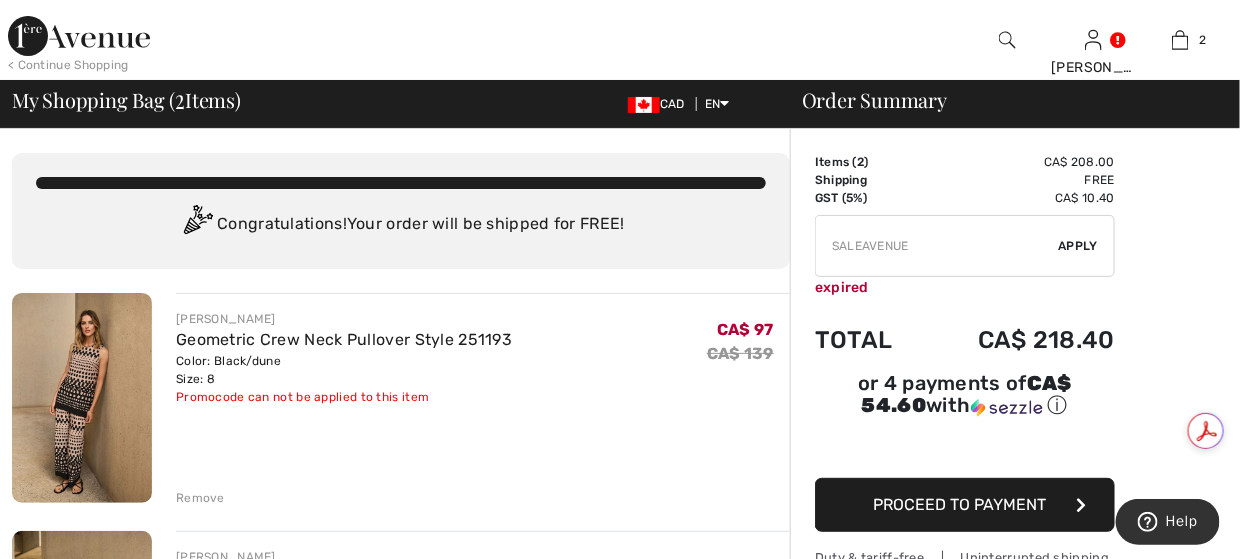 click at bounding box center [79, 36] 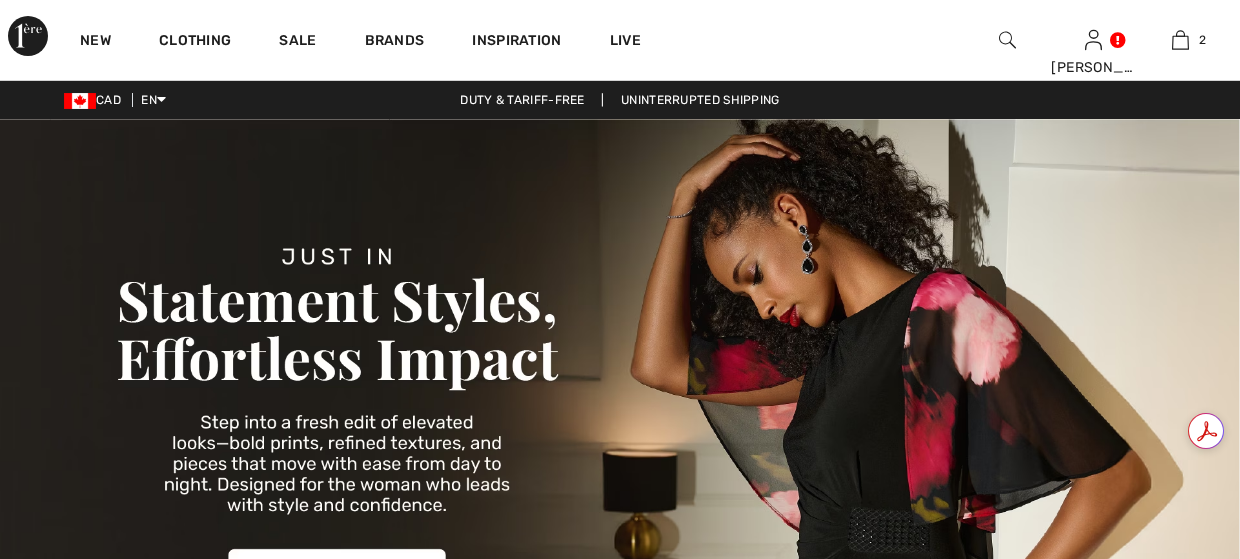 scroll, scrollTop: 0, scrollLeft: 0, axis: both 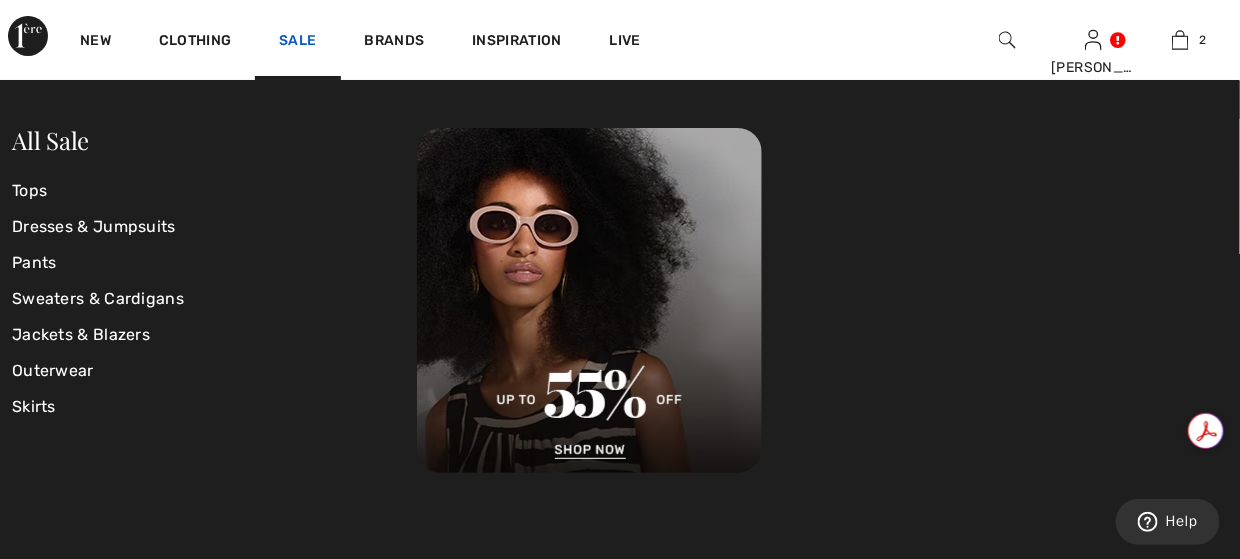 click on "Sale" at bounding box center [297, 42] 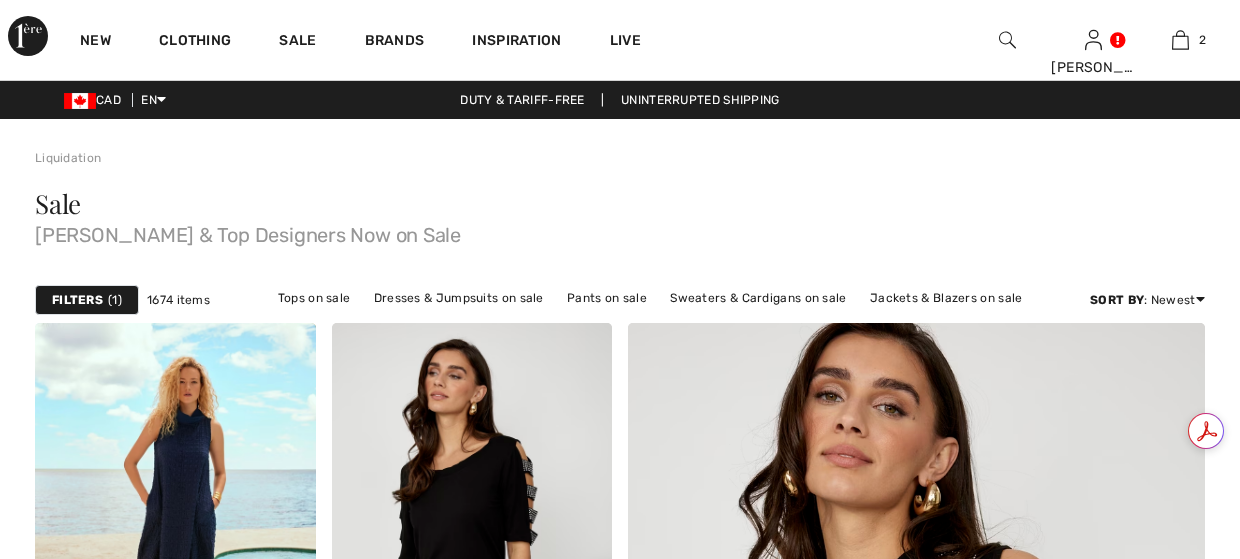 scroll, scrollTop: 0, scrollLeft: 0, axis: both 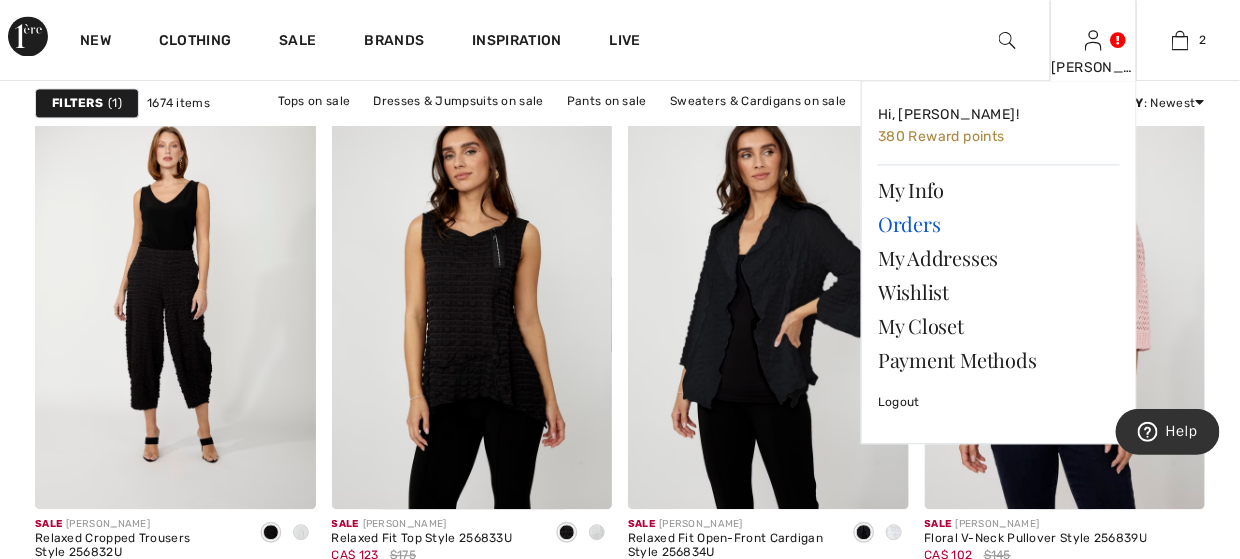 click on "Orders" at bounding box center [999, 224] 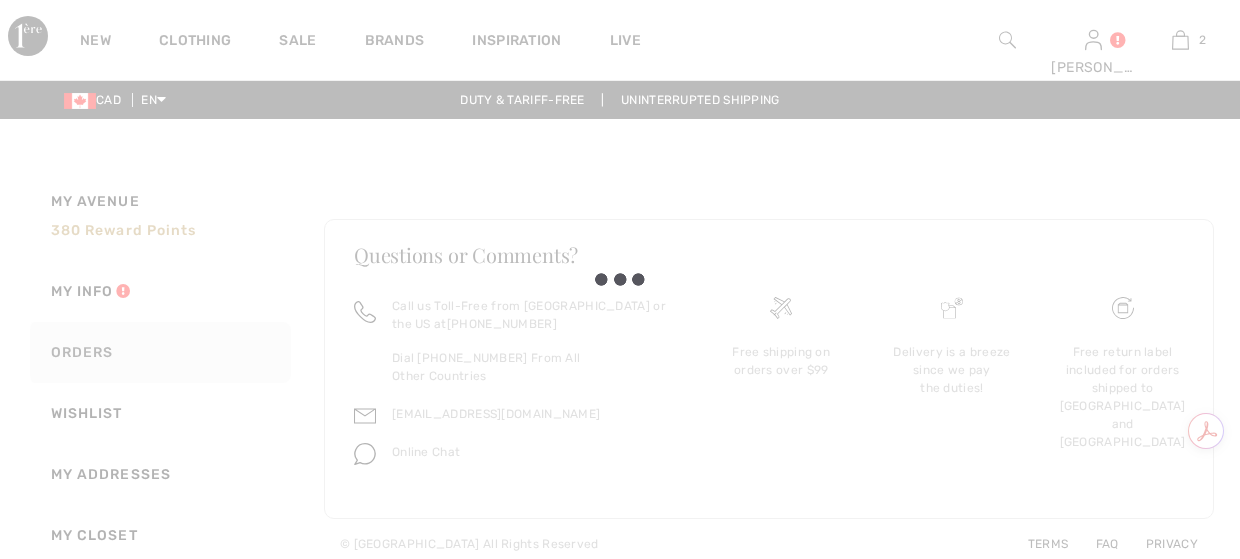 scroll, scrollTop: 0, scrollLeft: 0, axis: both 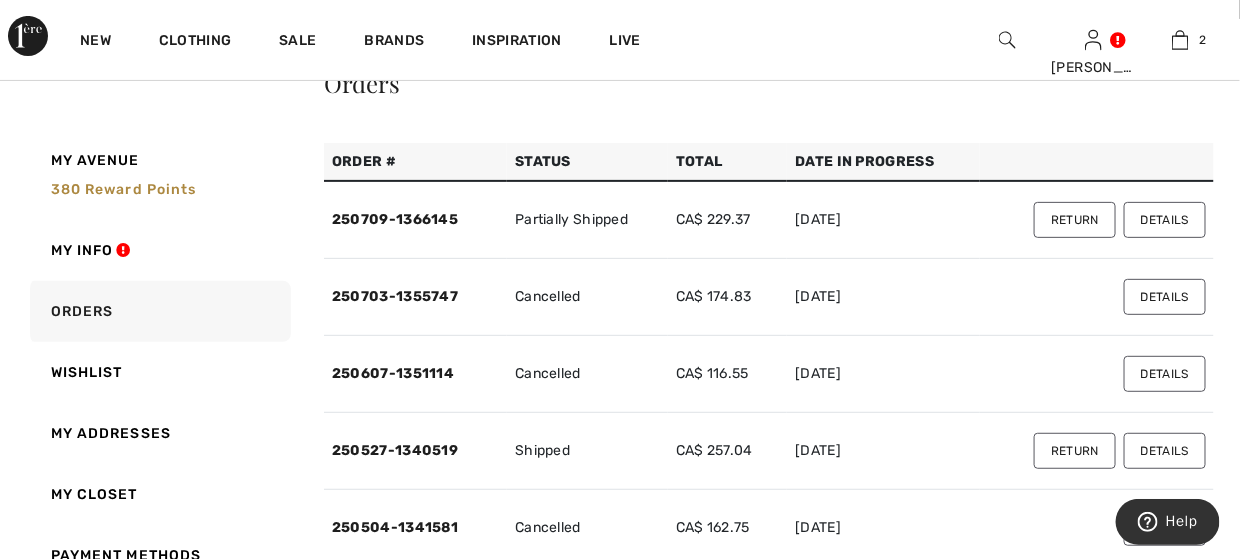 click on "Details" at bounding box center (1165, 220) 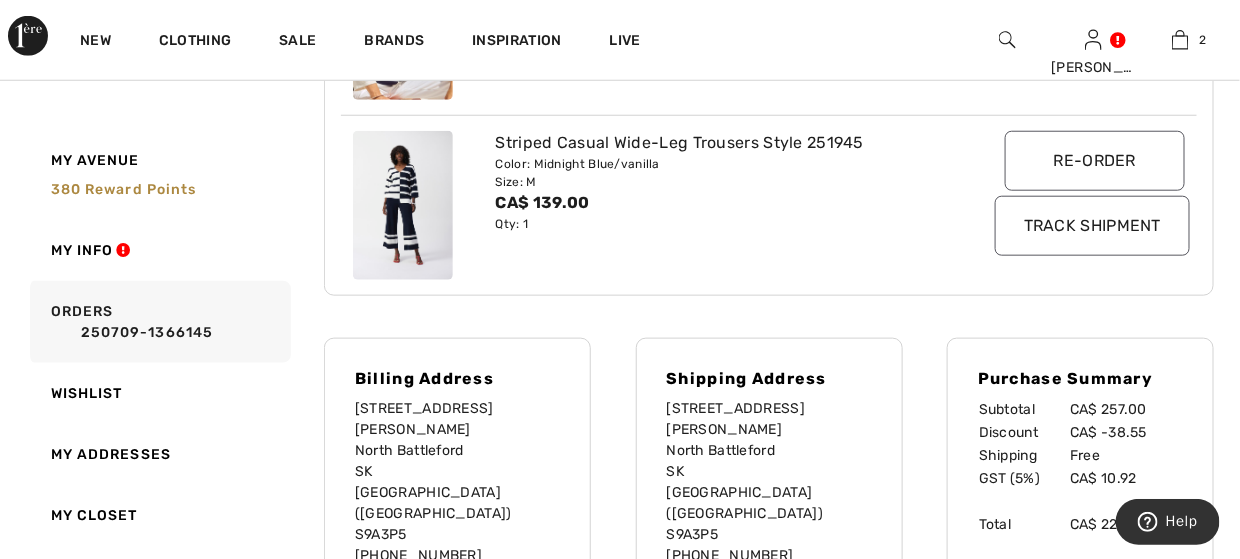 scroll, scrollTop: 500, scrollLeft: 0, axis: vertical 